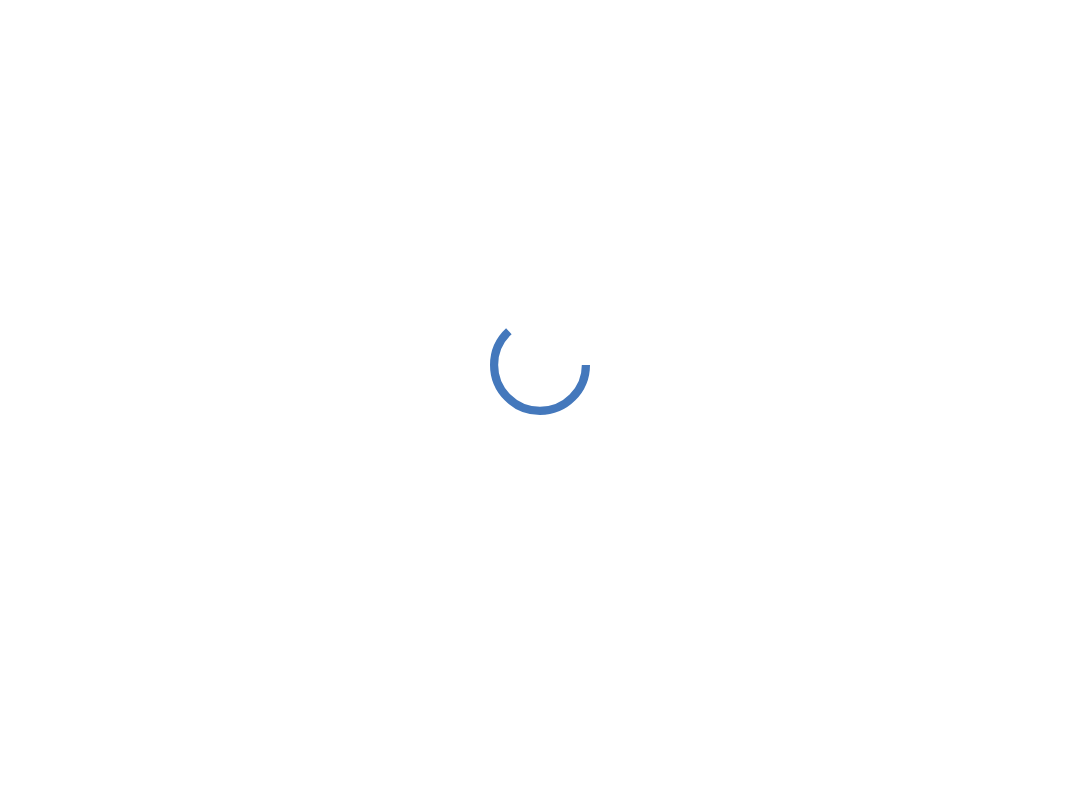 scroll, scrollTop: 0, scrollLeft: 0, axis: both 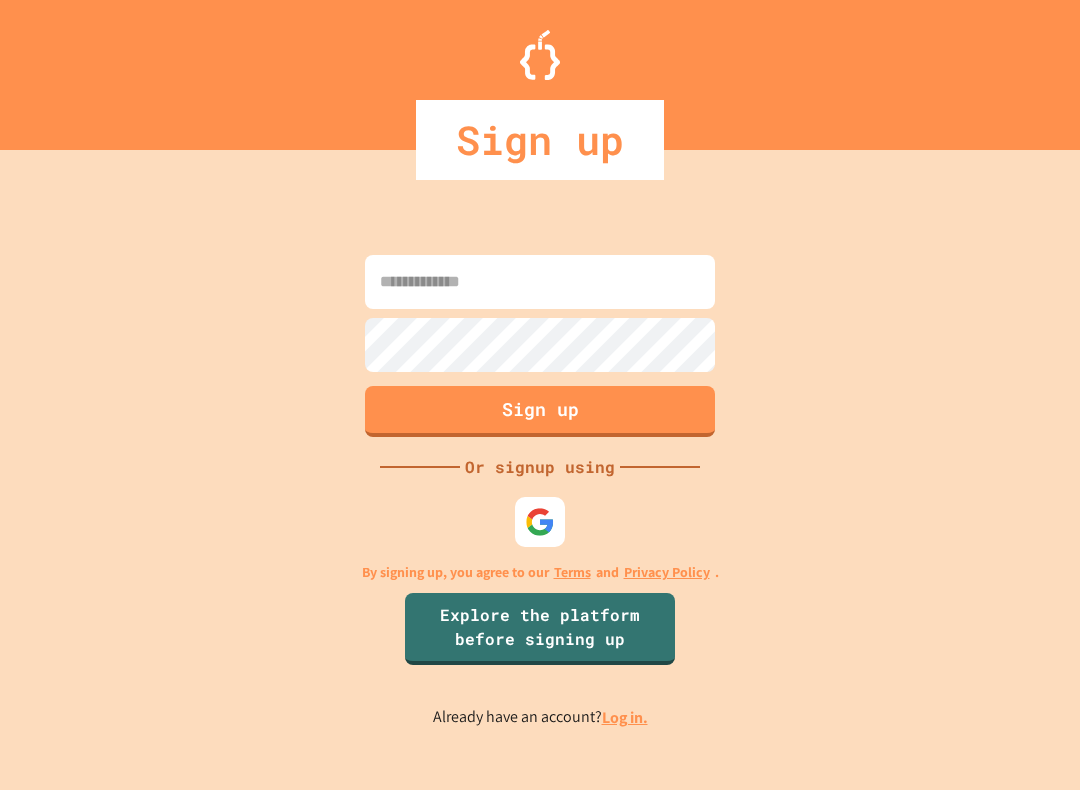 click at bounding box center (540, 282) 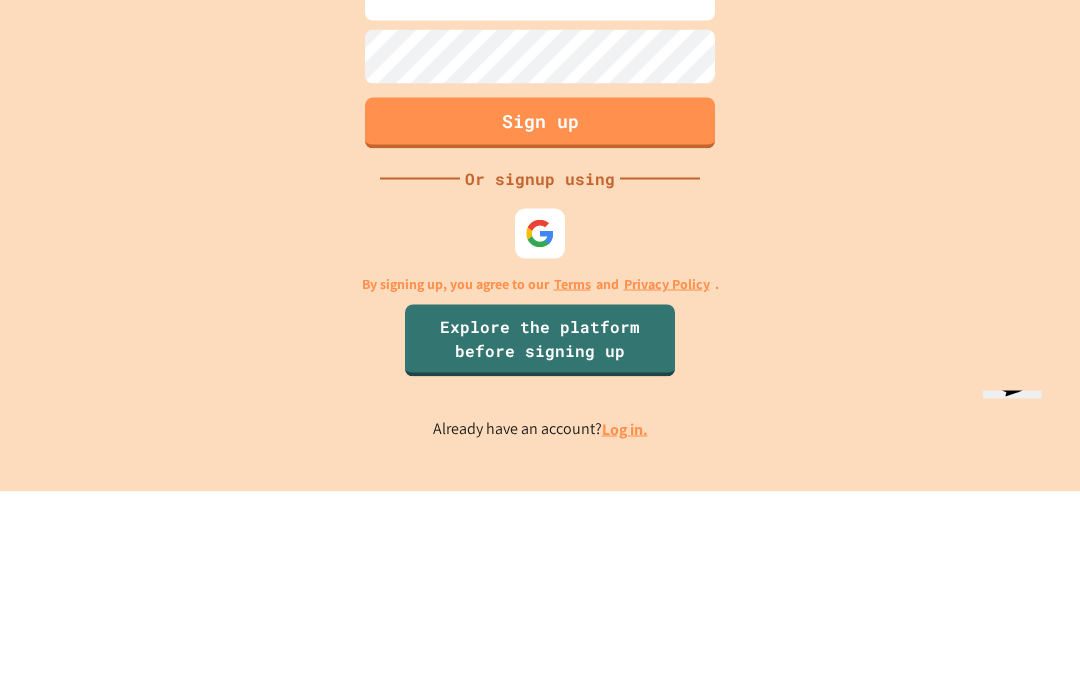 scroll, scrollTop: 0, scrollLeft: 0, axis: both 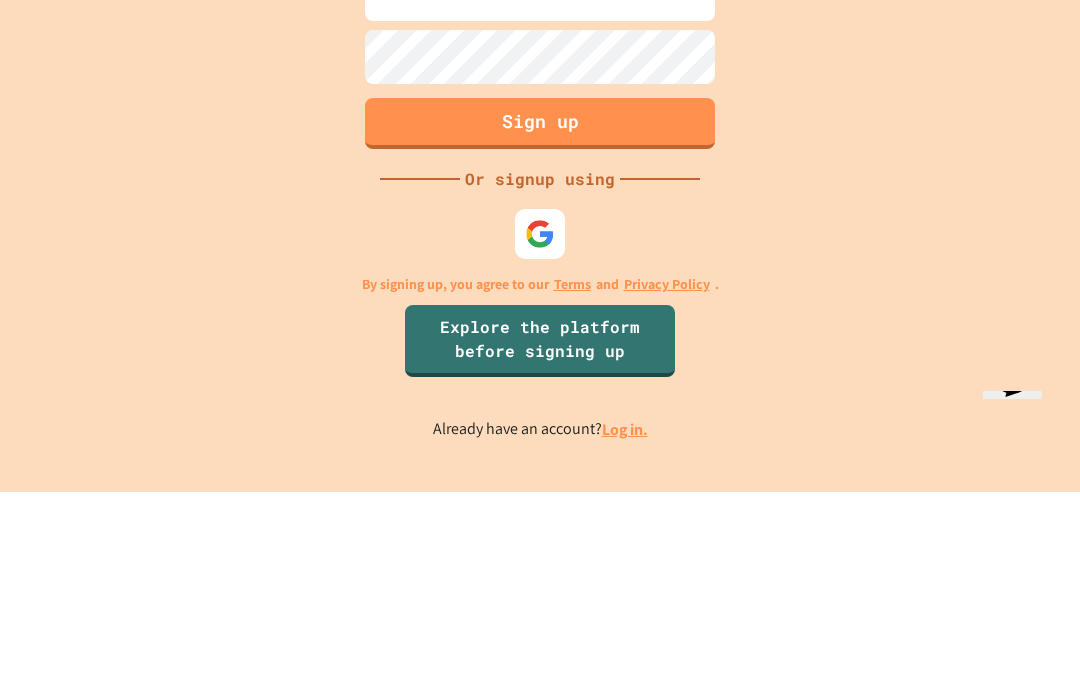 type on "**********" 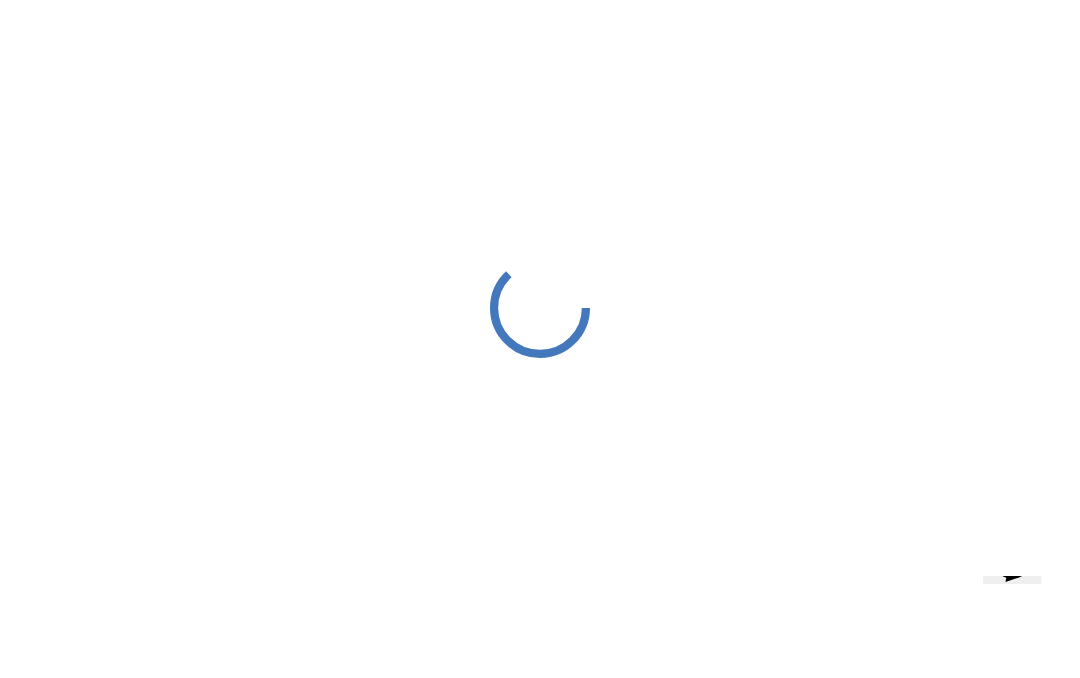 scroll, scrollTop: 27, scrollLeft: 0, axis: vertical 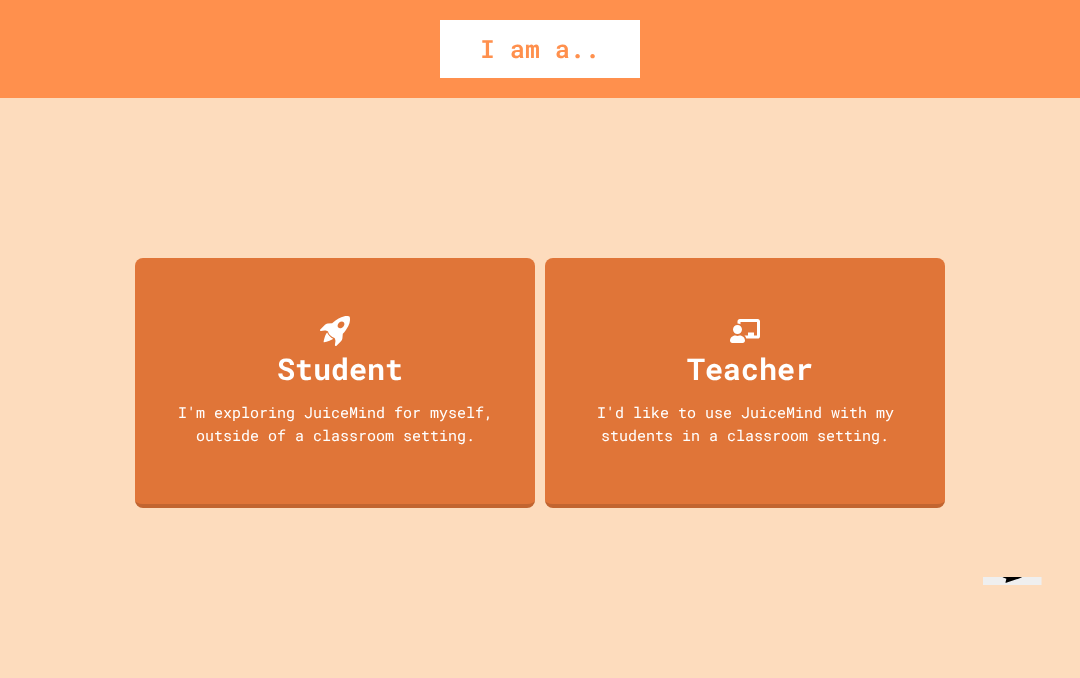 click on "Teacher" at bounding box center [750, 368] 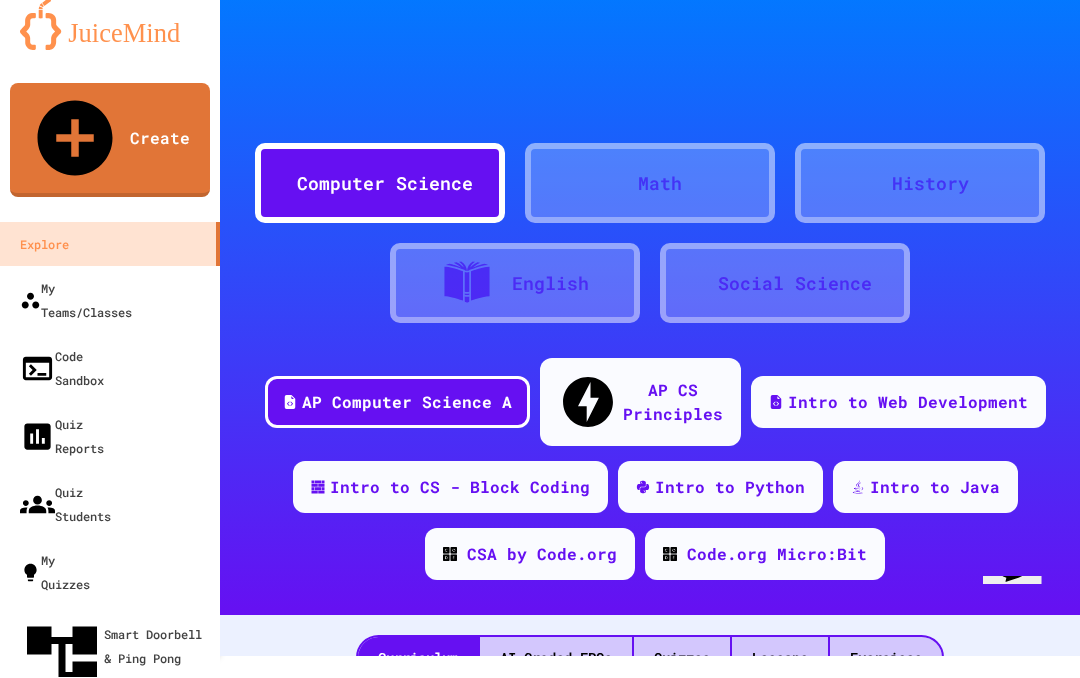 scroll, scrollTop: 87, scrollLeft: 0, axis: vertical 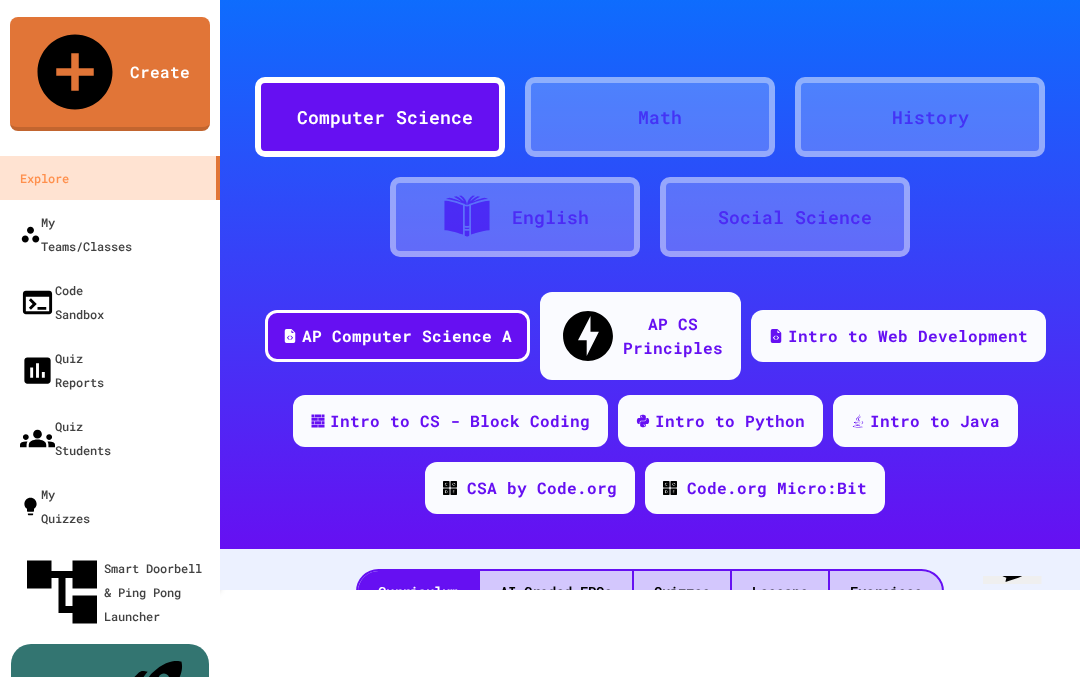 click on "AI-Graded FRQs" at bounding box center [556, 592] 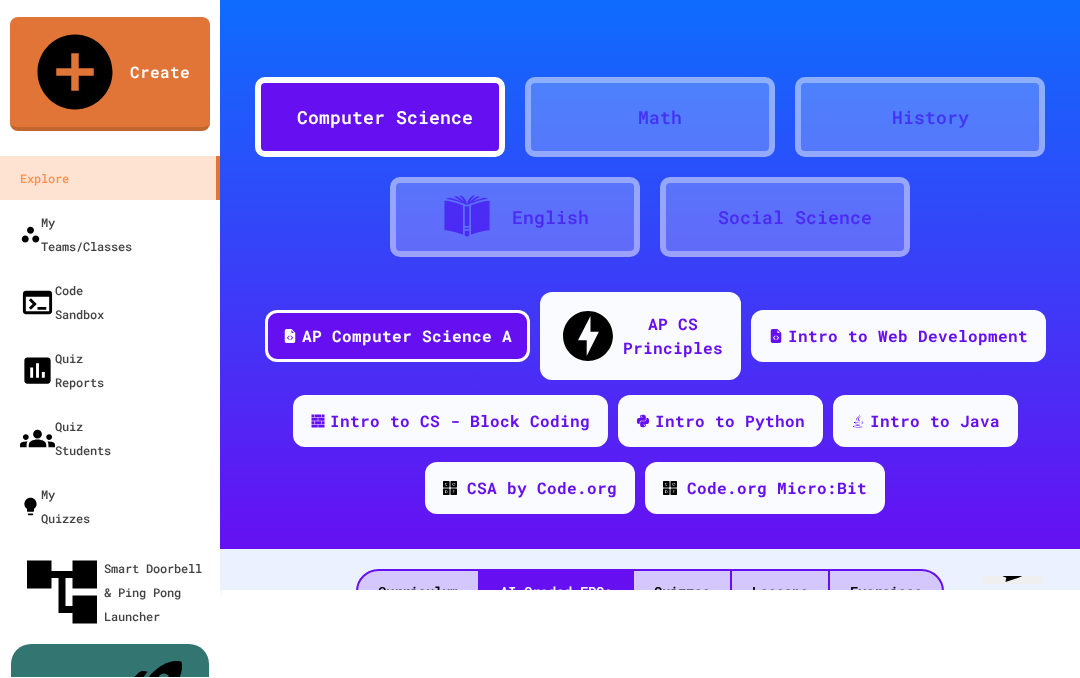 scroll, scrollTop: 0, scrollLeft: 0, axis: both 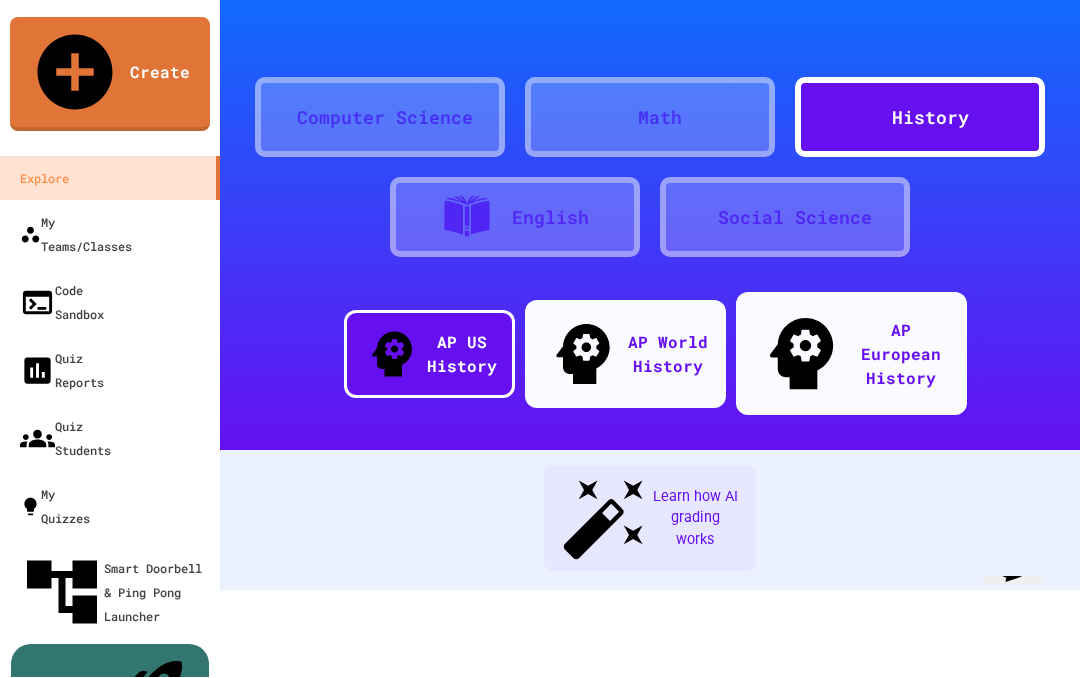 click on "Social Science" at bounding box center (795, 218) 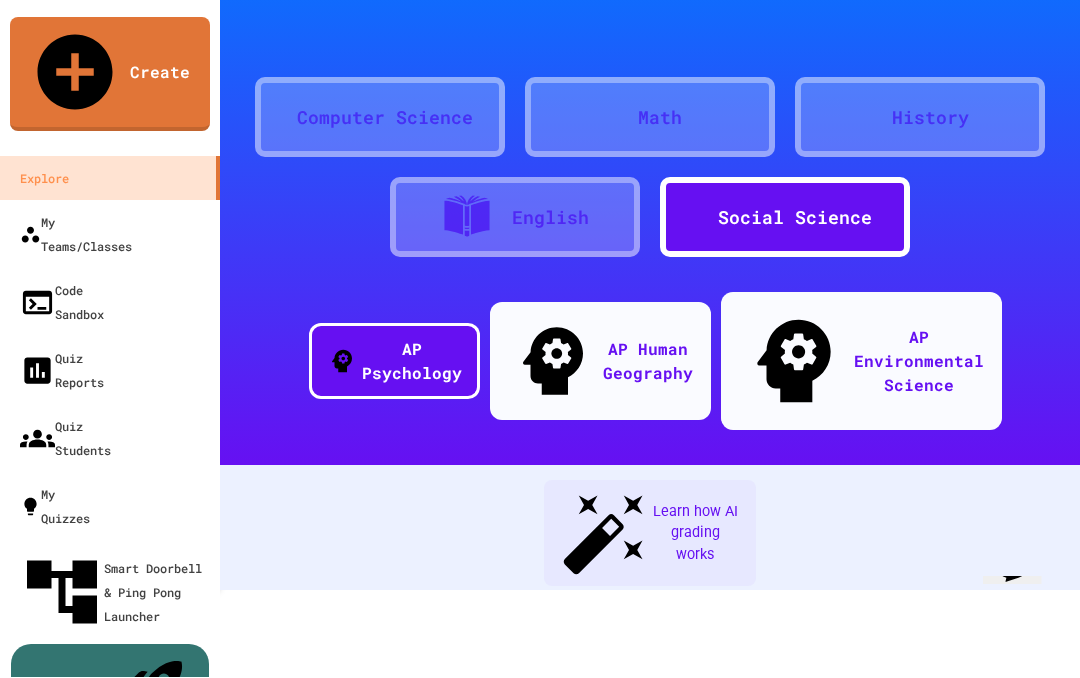 click on "English" at bounding box center [550, 218] 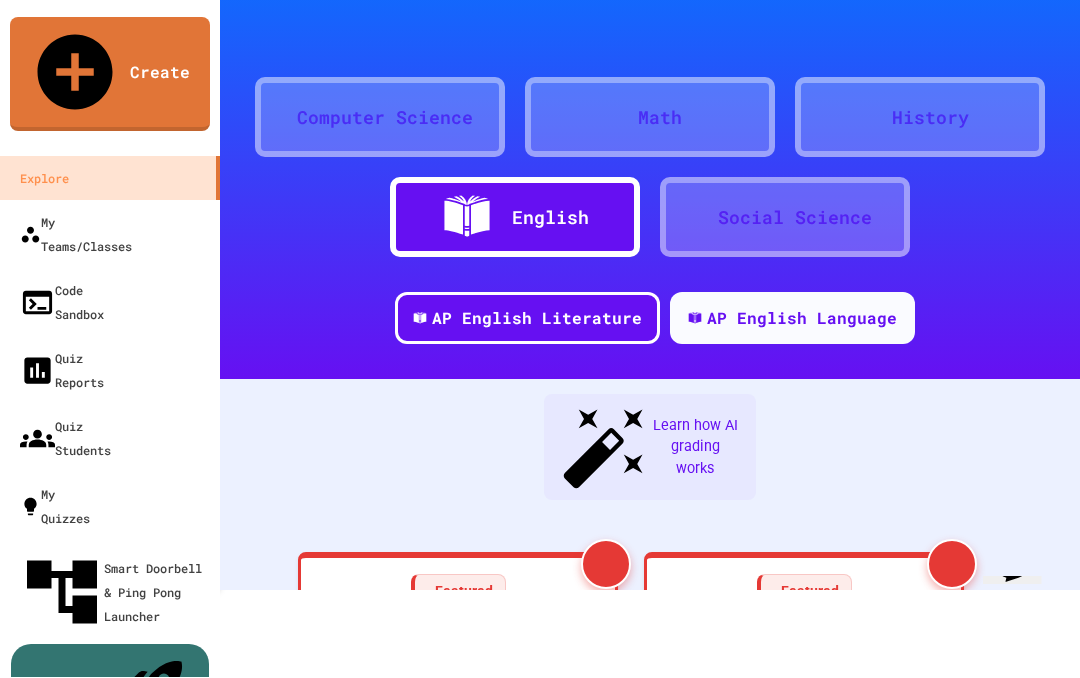 click on "AP English Language" at bounding box center [802, 319] 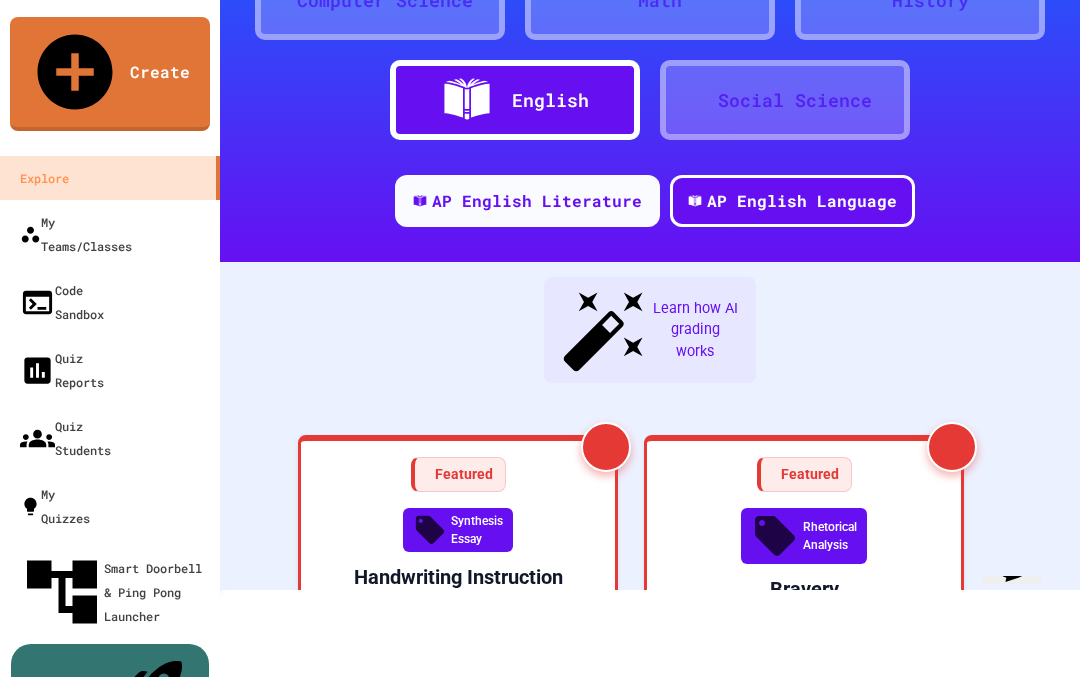 scroll, scrollTop: 118, scrollLeft: 0, axis: vertical 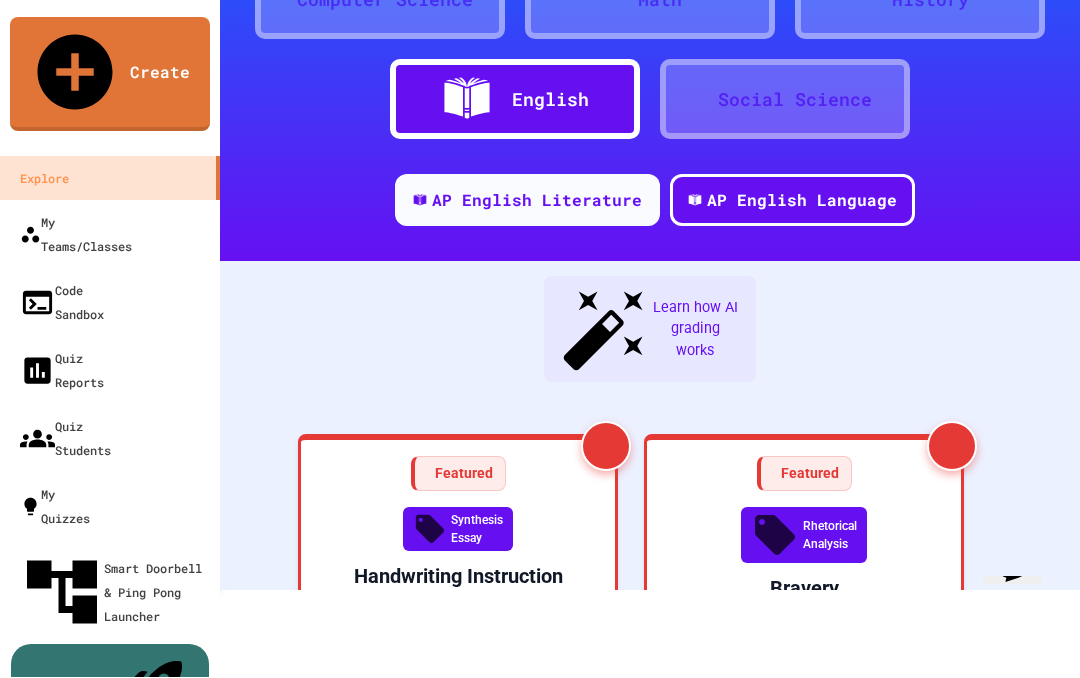 click on "AP English Language" at bounding box center (802, 201) 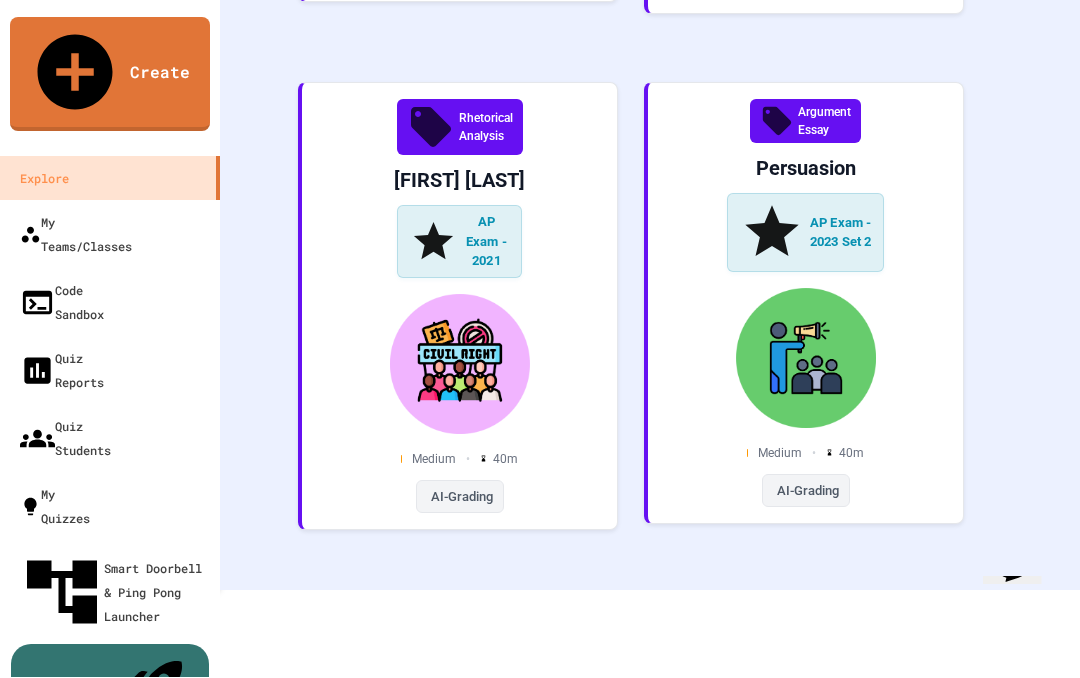 scroll, scrollTop: 2139, scrollLeft: 0, axis: vertical 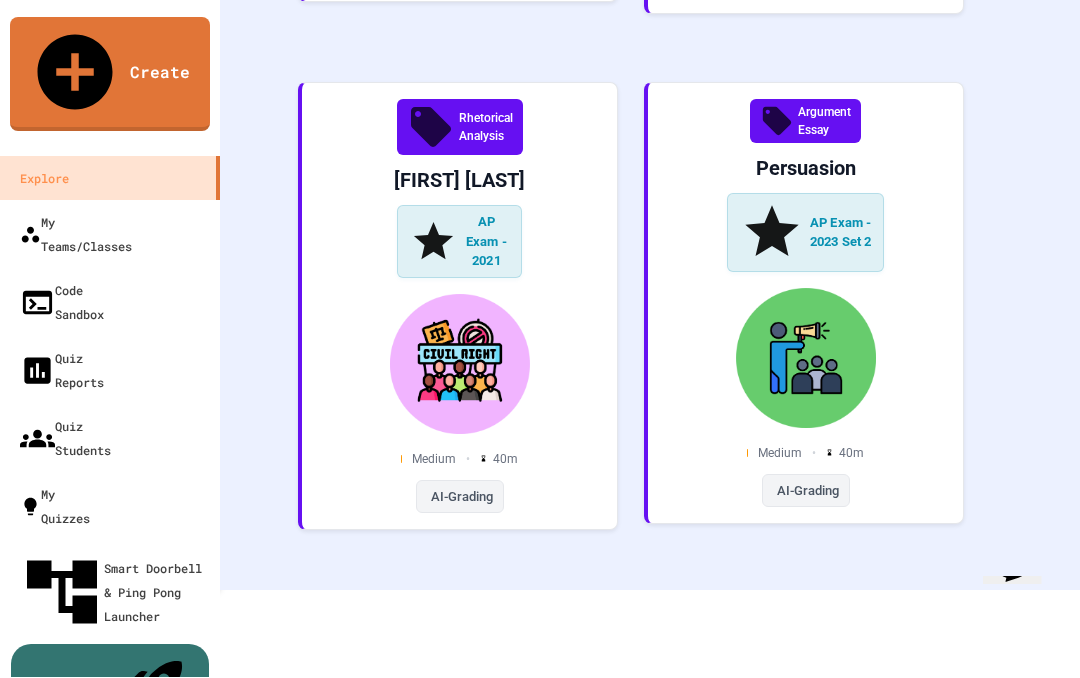 click on "AP Exam - 2021" at bounding box center (459, 746) 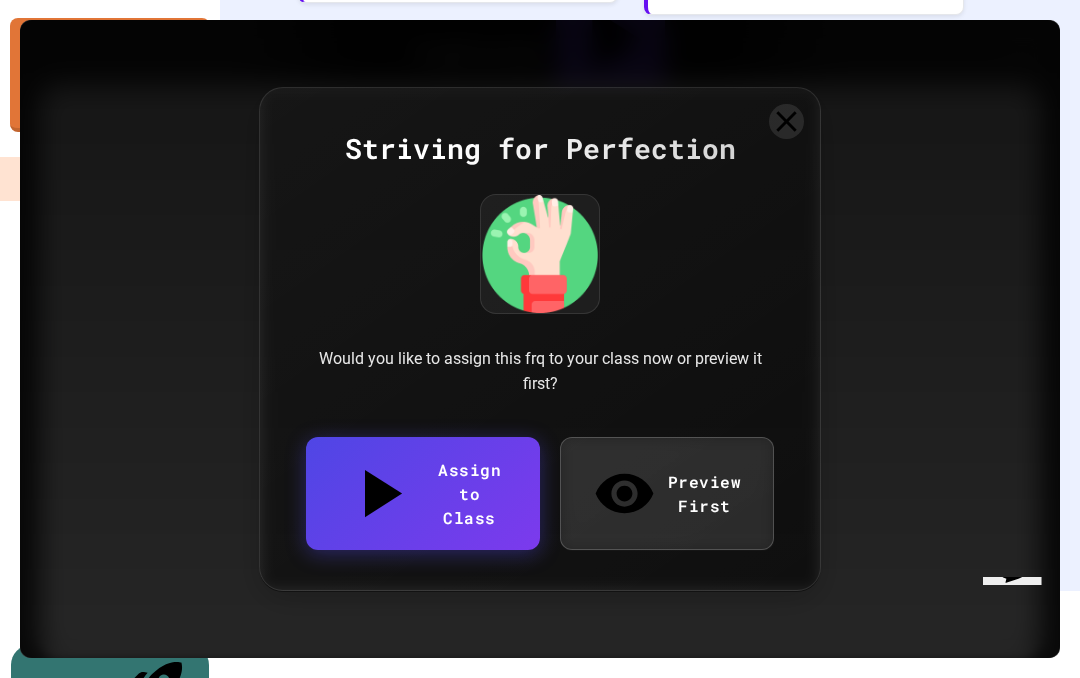 click on "Preview First" at bounding box center (667, 494) 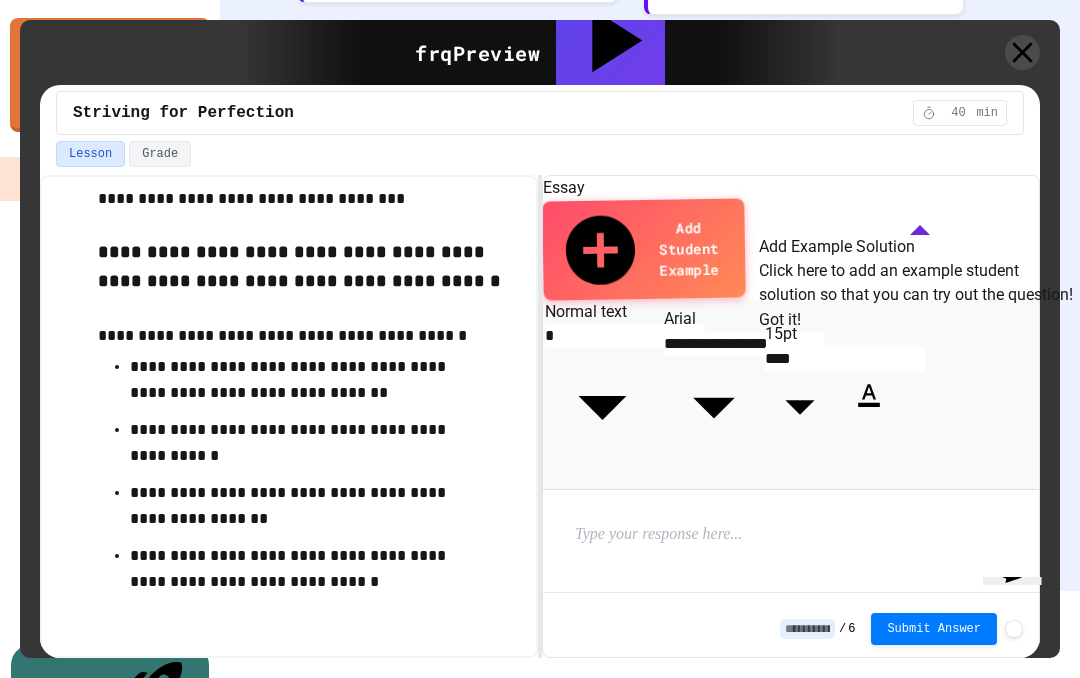 scroll, scrollTop: 237, scrollLeft: 0, axis: vertical 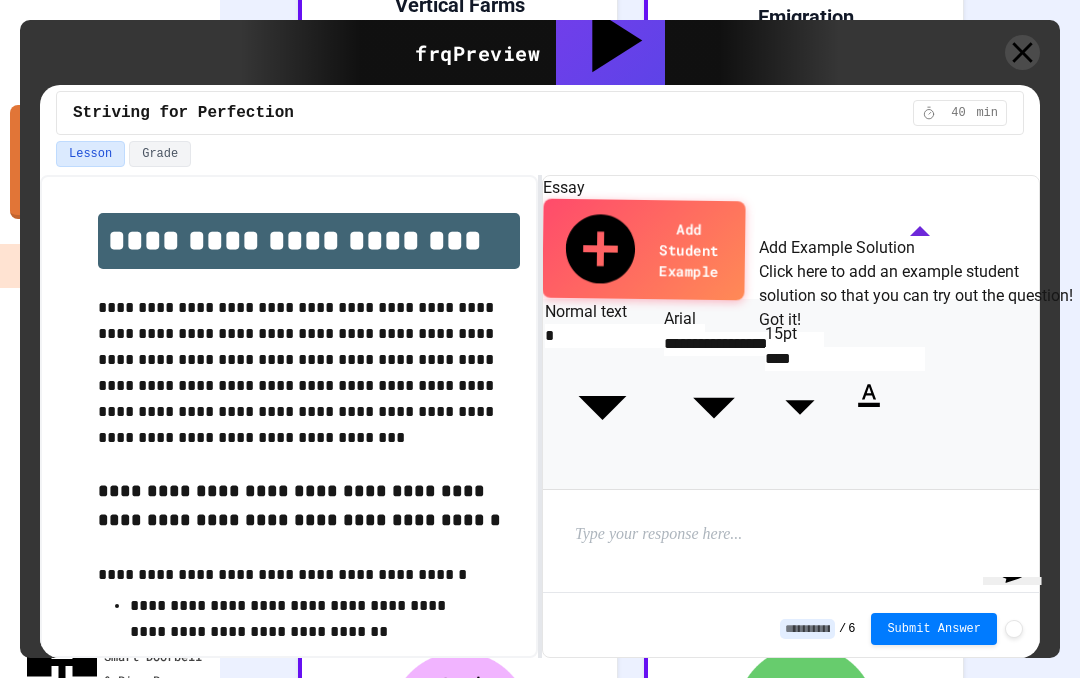 click 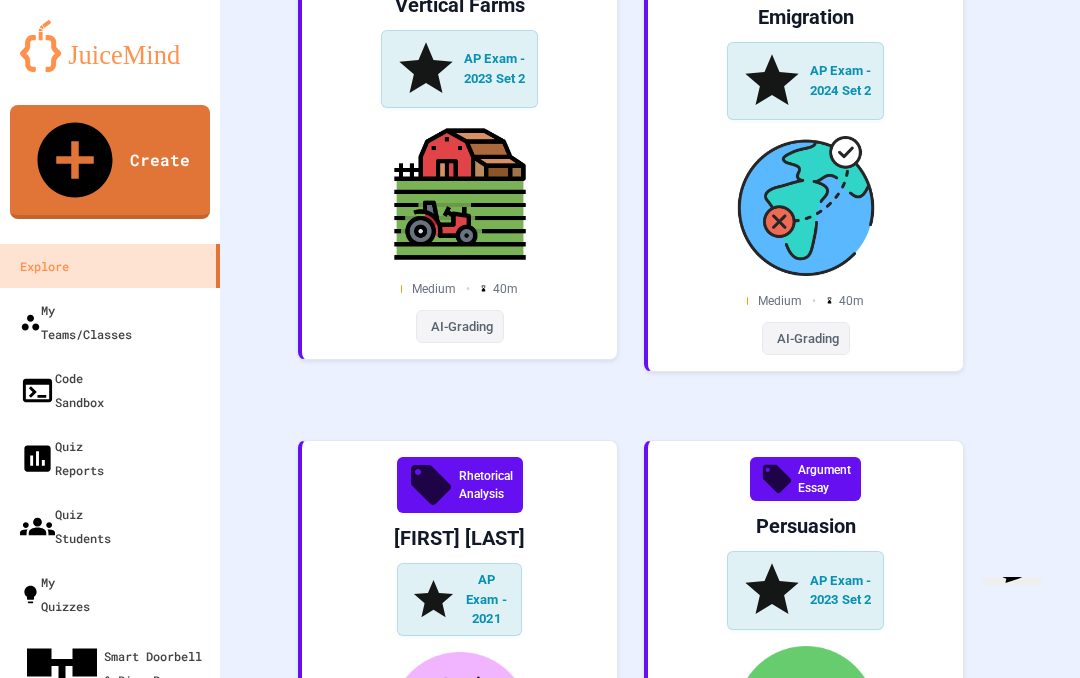 click on "AP Exam - 2023 Set 2" at bounding box center (806, 590) 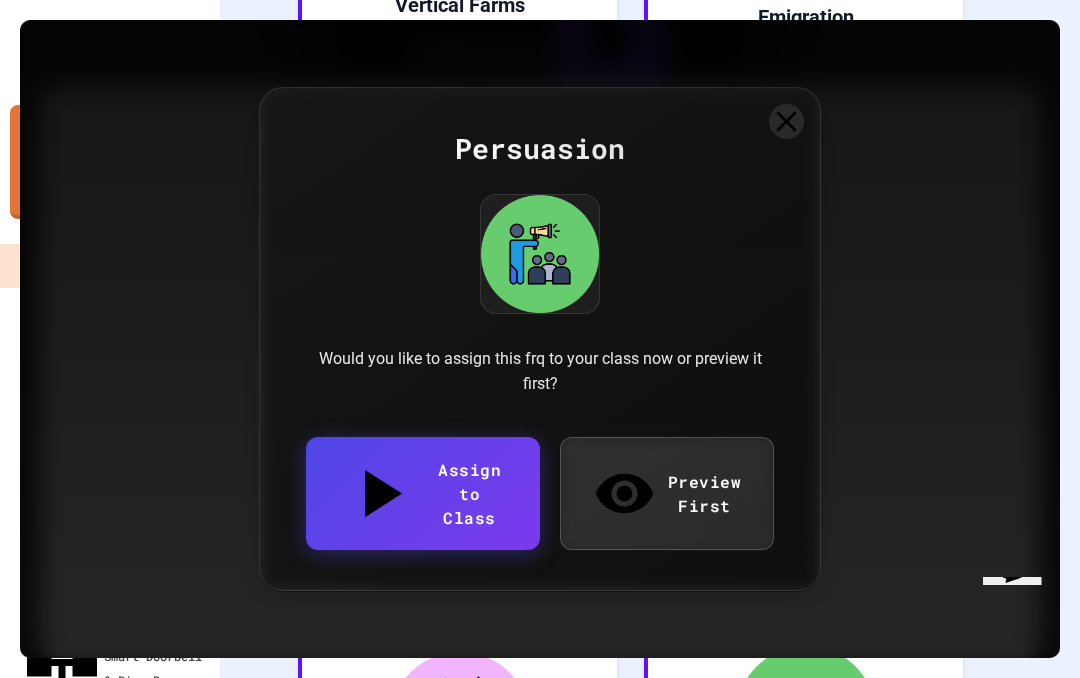 click on "Preview First" at bounding box center (667, 494) 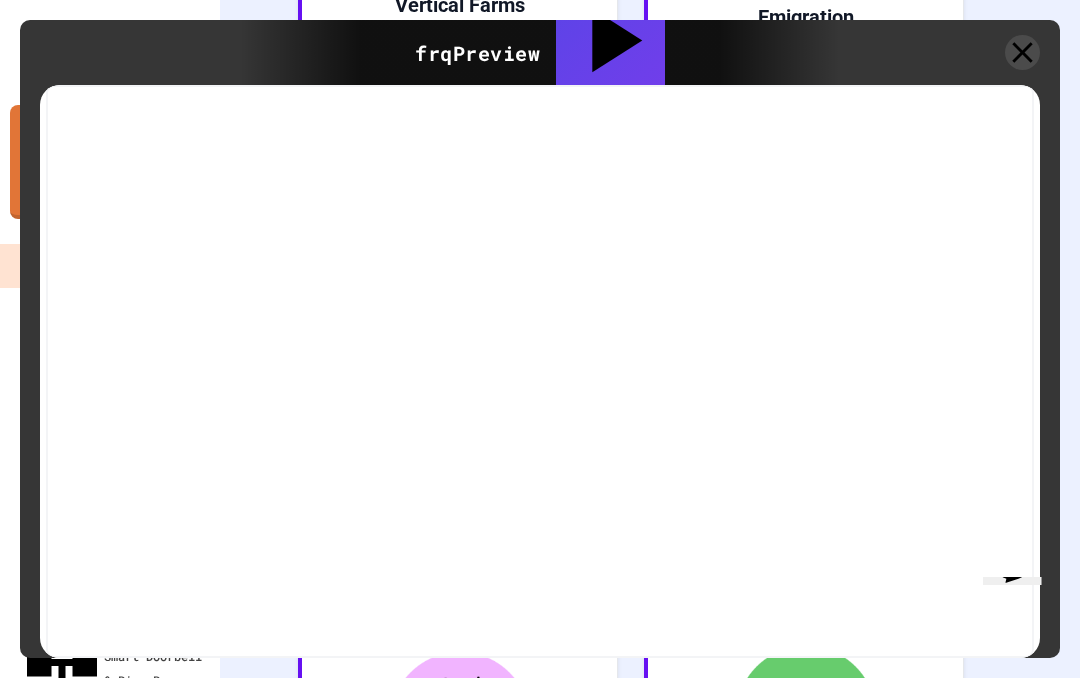 scroll, scrollTop: 56, scrollLeft: 0, axis: vertical 